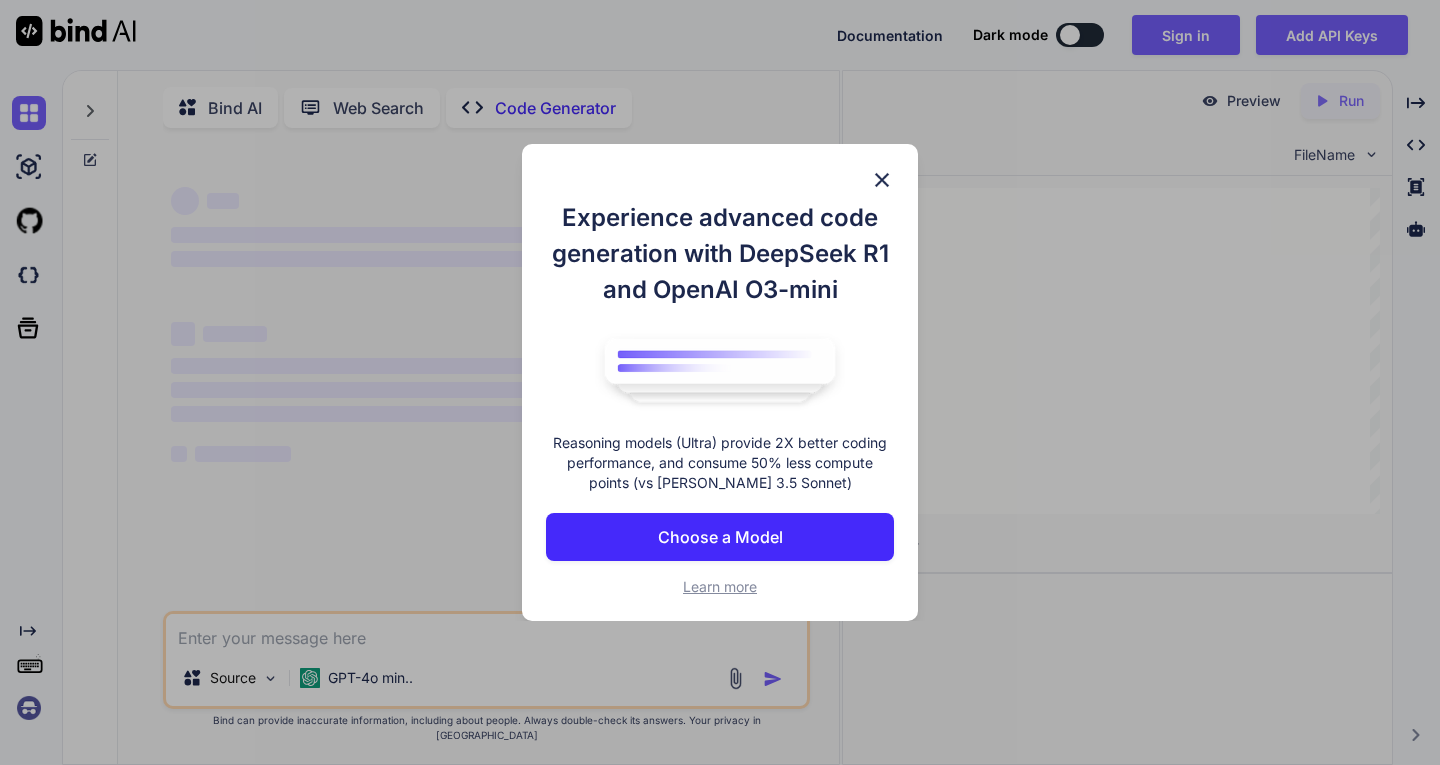 scroll, scrollTop: 0, scrollLeft: 0, axis: both 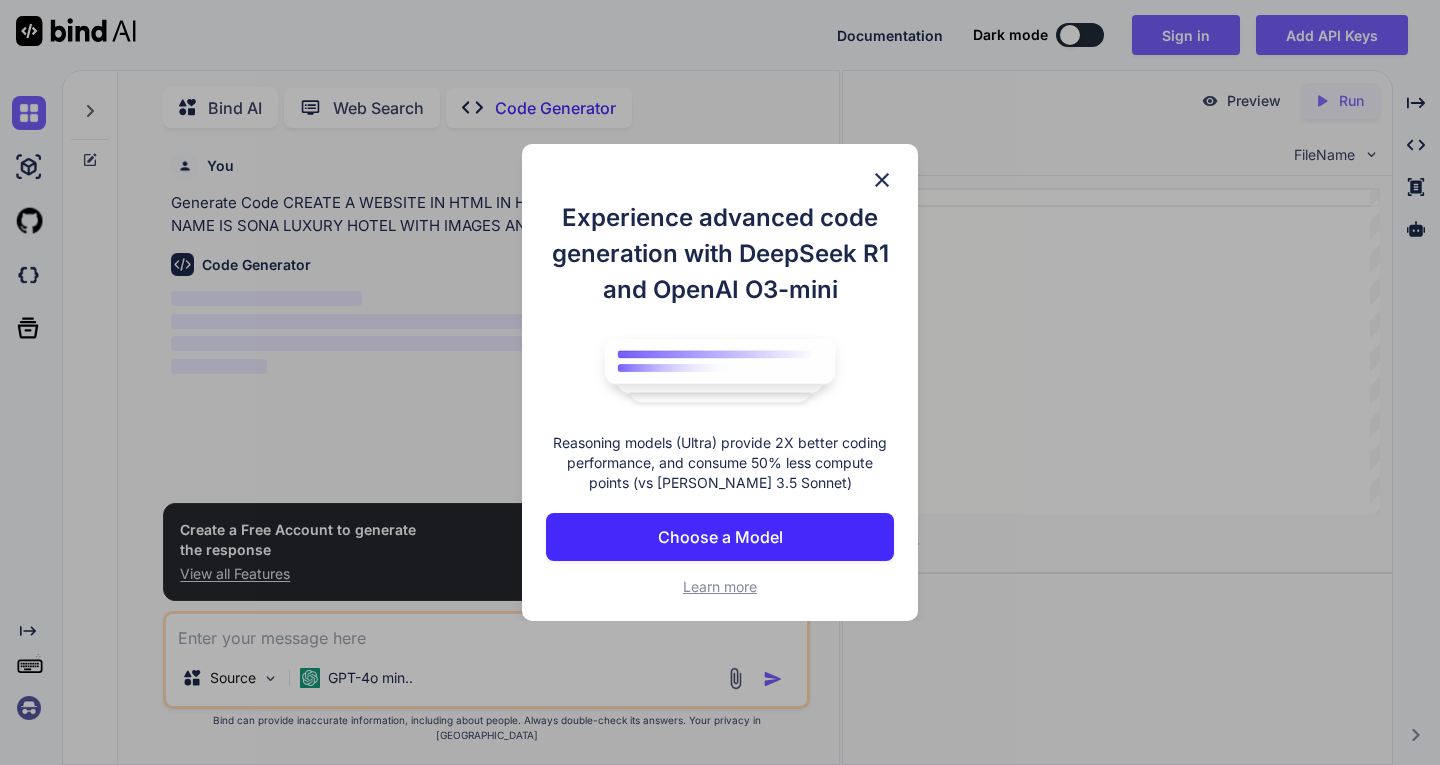 type on "x" 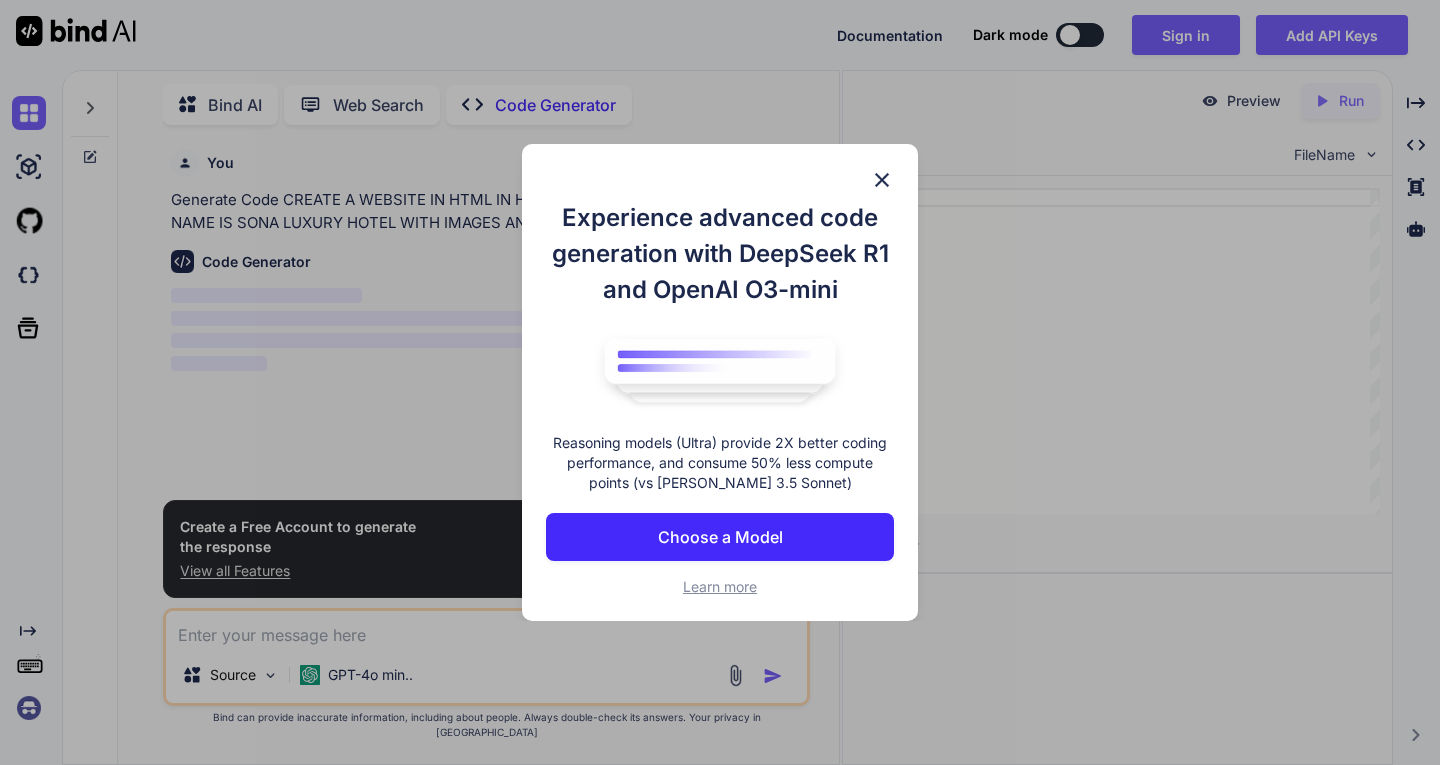 click at bounding box center [882, 180] 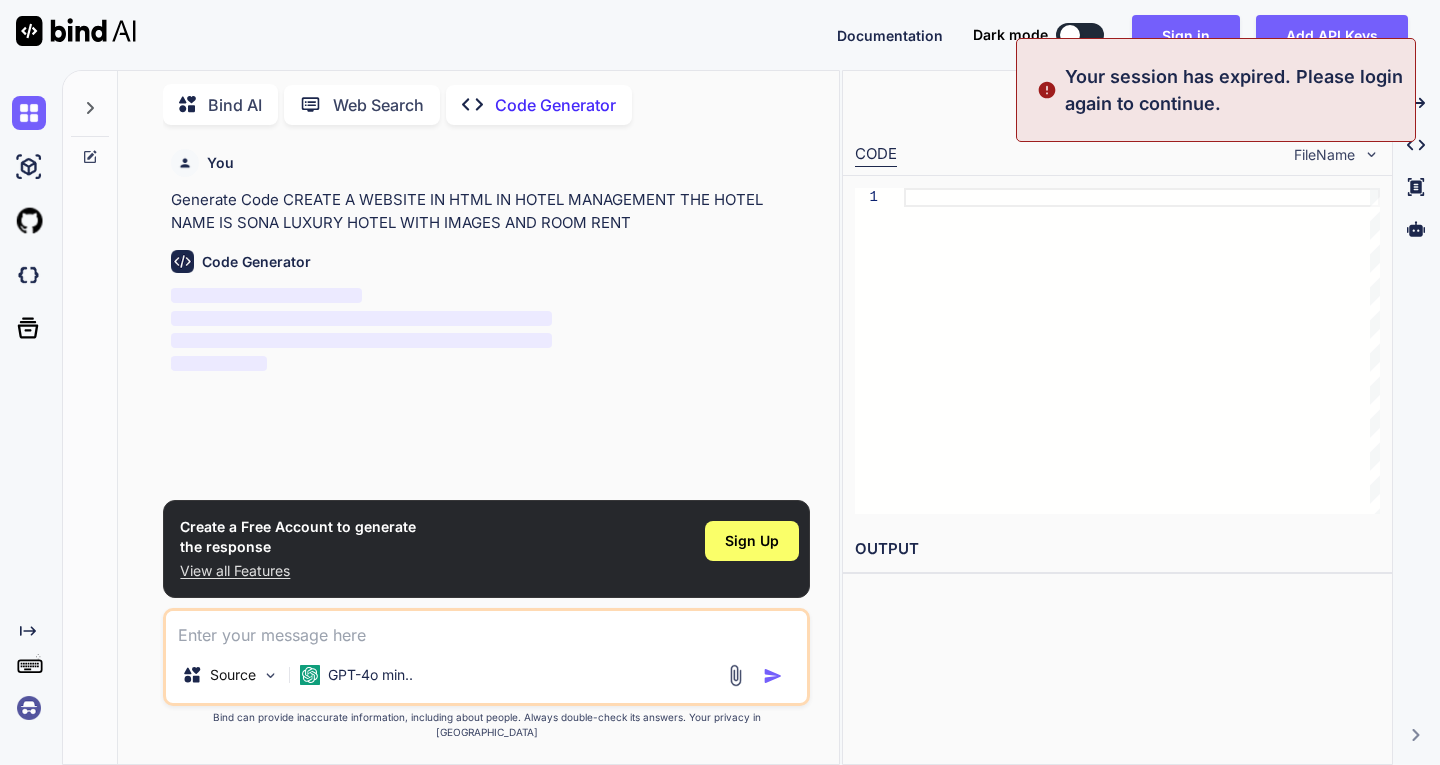 click at bounding box center [486, 629] 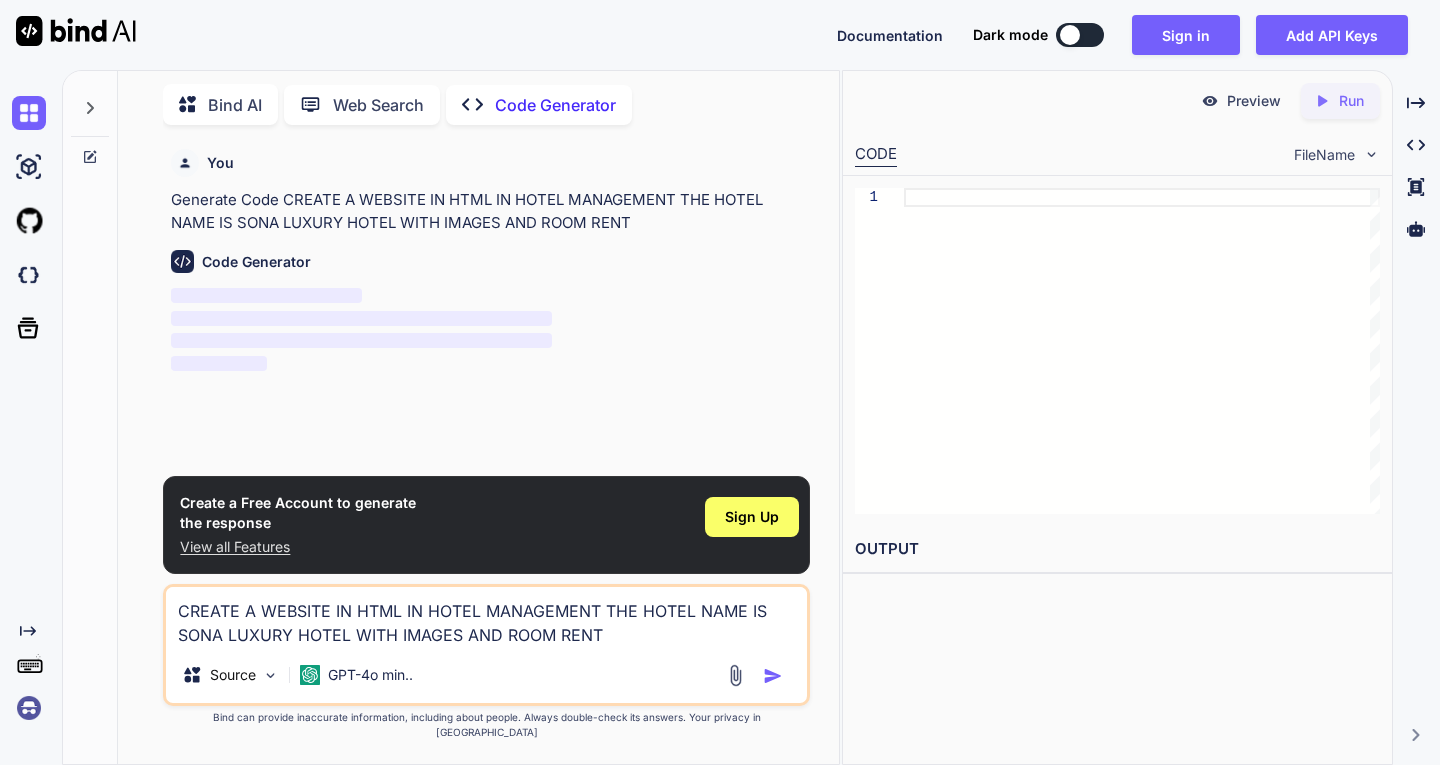 type on "CREATE A WEBSITE IN HTML IN HOTEL MANAGEMENT THE HOTEL NAME IS SONA LUXURY HOTEL WITH IMAGES AND ROOM RENT" 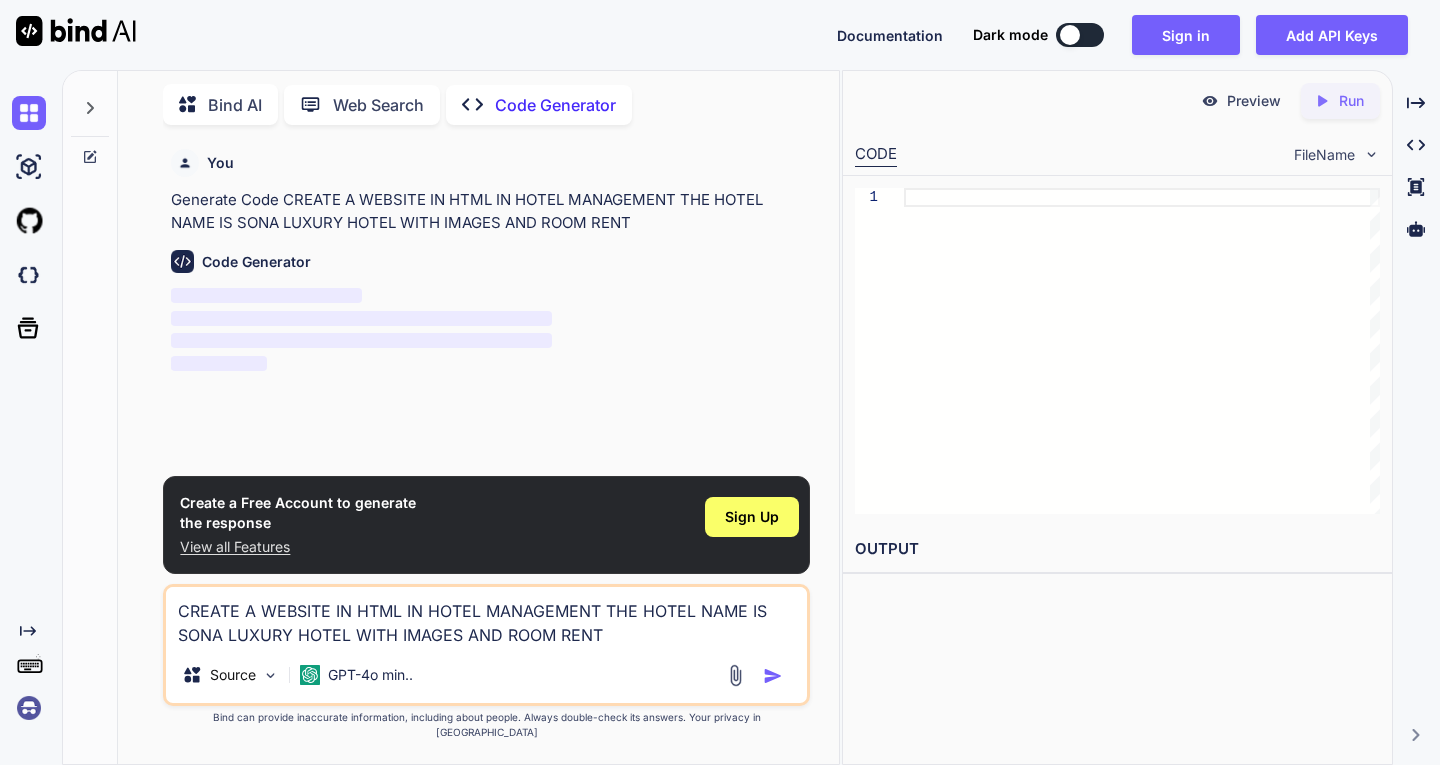 drag, startPoint x: 277, startPoint y: 541, endPoint x: 282, endPoint y: 527, distance: 14.866069 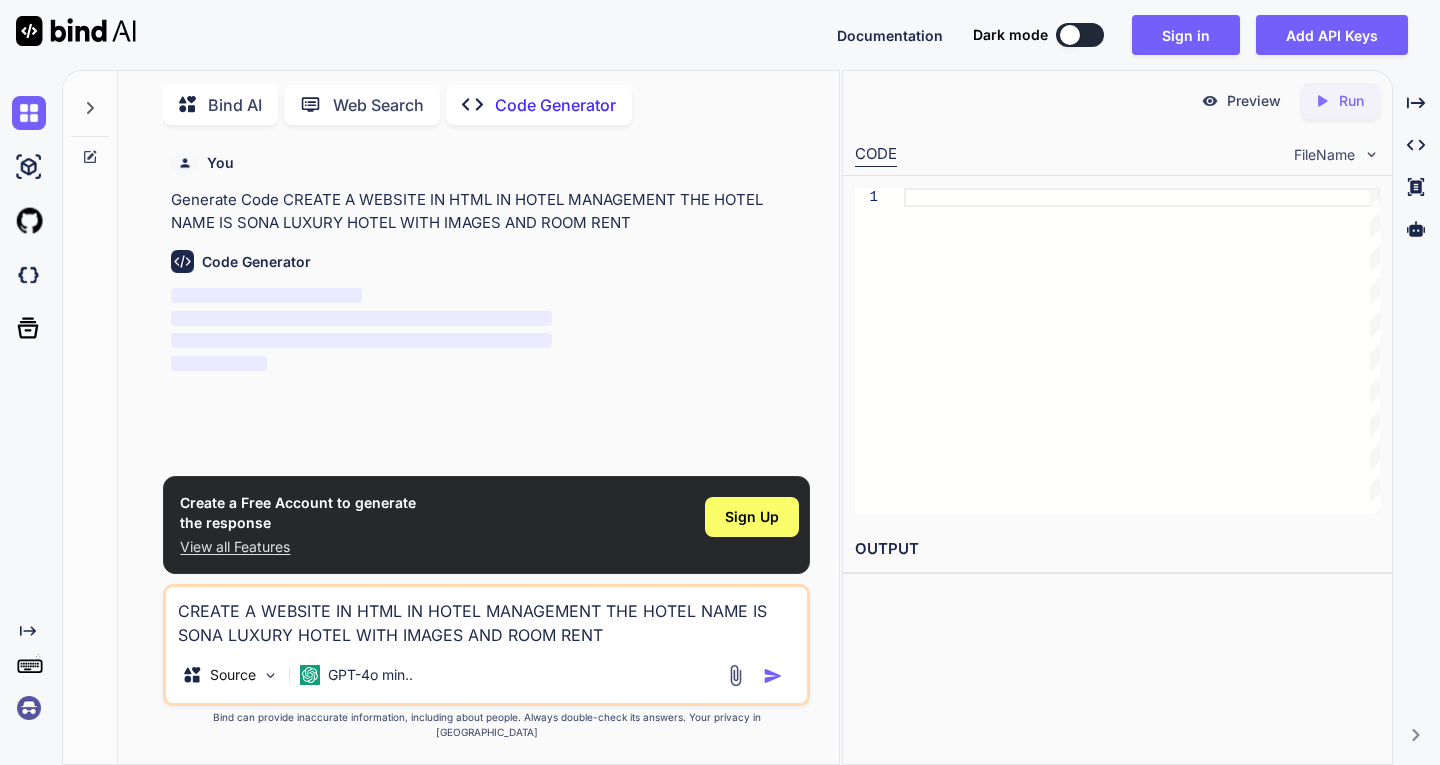 click on "Create a Free Account to generate   the response" at bounding box center (298, 513) 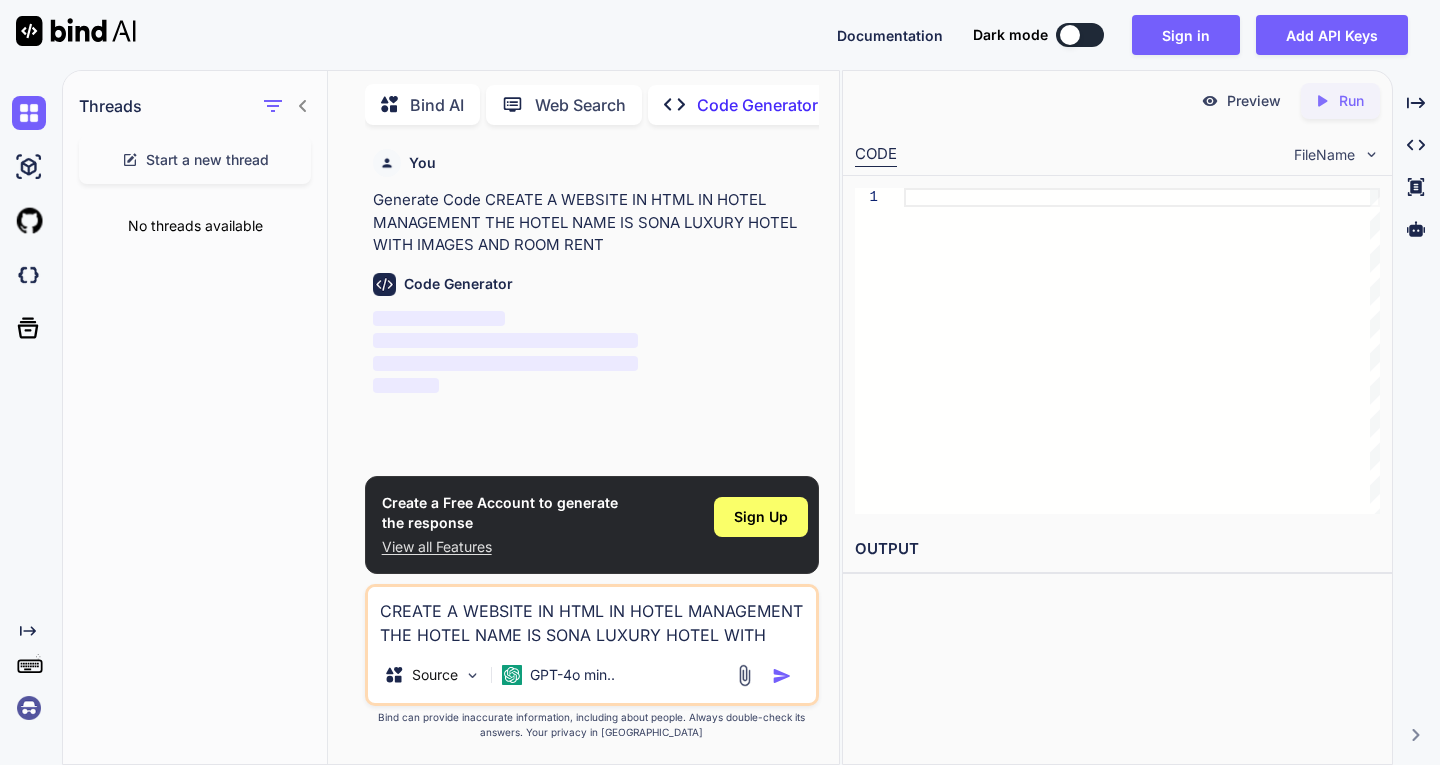 click 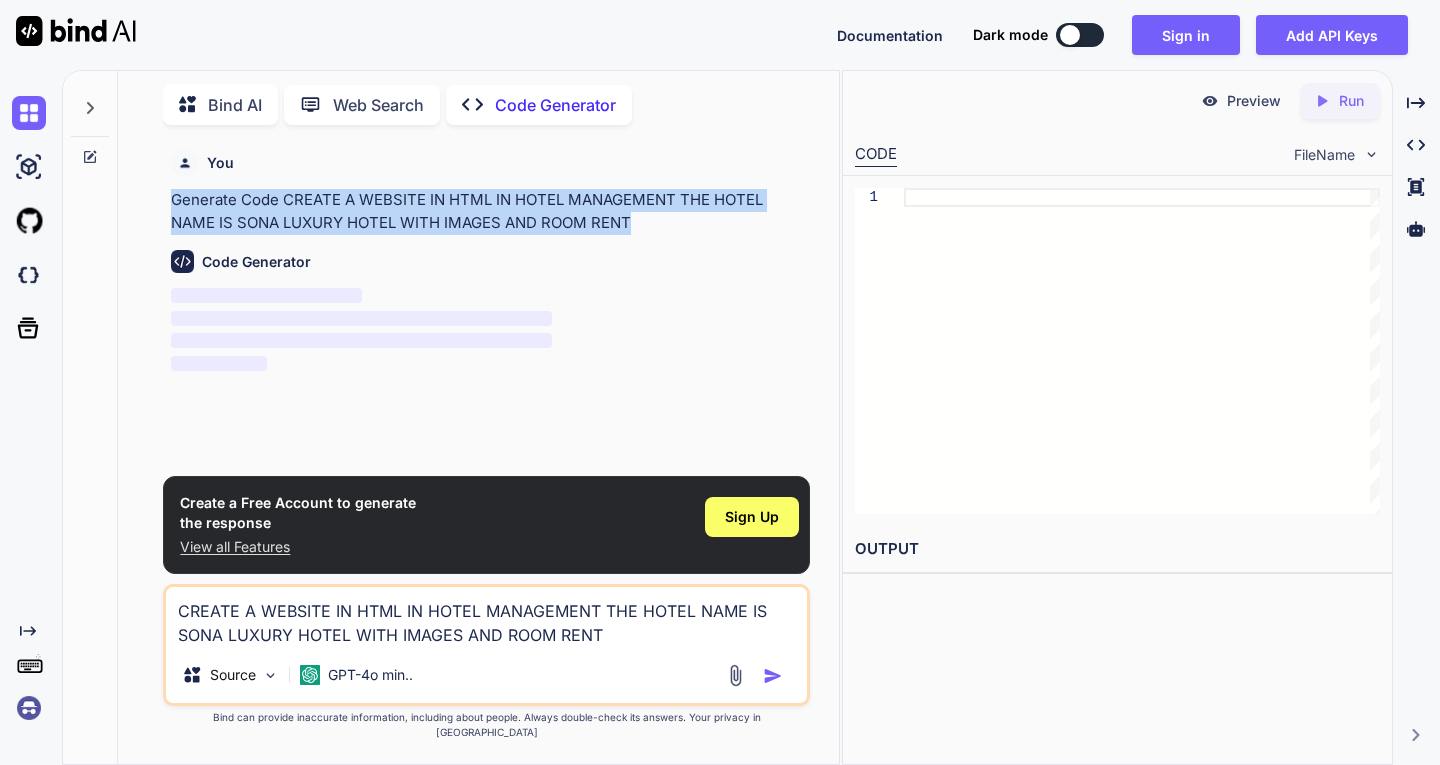 drag, startPoint x: 633, startPoint y: 219, endPoint x: 145, endPoint y: 207, distance: 488.14752 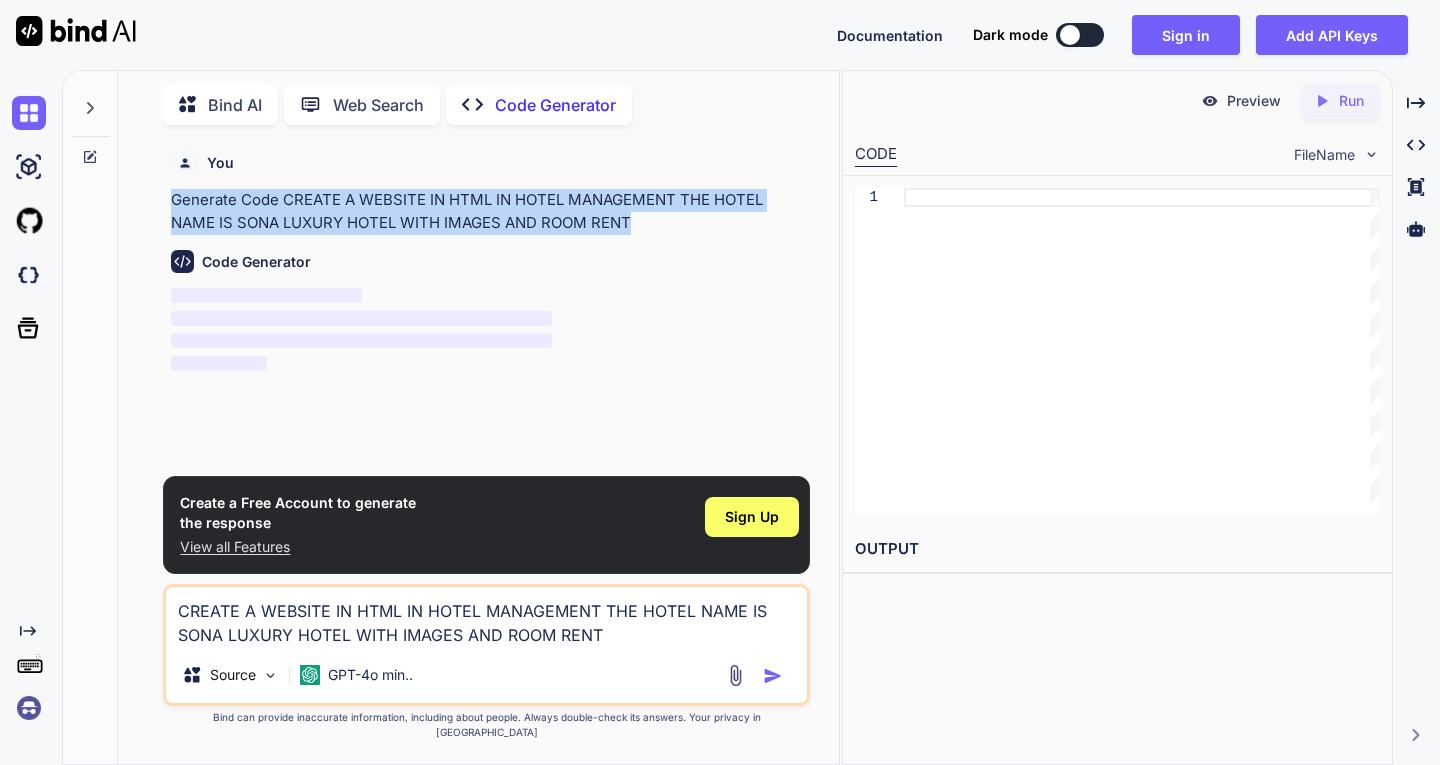 click on "You Generate Code CREATE A WEBSITE IN HTML IN HOTEL MANAGEMENT THE HOTEL NAME IS SONA LUXURY HOTEL WITH IMAGES AND ROOM RENT Code Generator ‌ ‌ ‌ ‌ Create a Free Account to generate   the response   View all Features Sign Up CREATE A WEBSITE IN HTML IN HOTEL MANAGEMENT THE HOTEL NAME IS SONA LUXURY HOTEL WITH IMAGES AND ROOM RENT Source   GPT-4o min.. Created with Bind Always check its answers. Privacy  in Bind Bind can provide inaccurate information, including about people. Always double-check its answers. Your privacy in Bind" at bounding box center (486, 452) 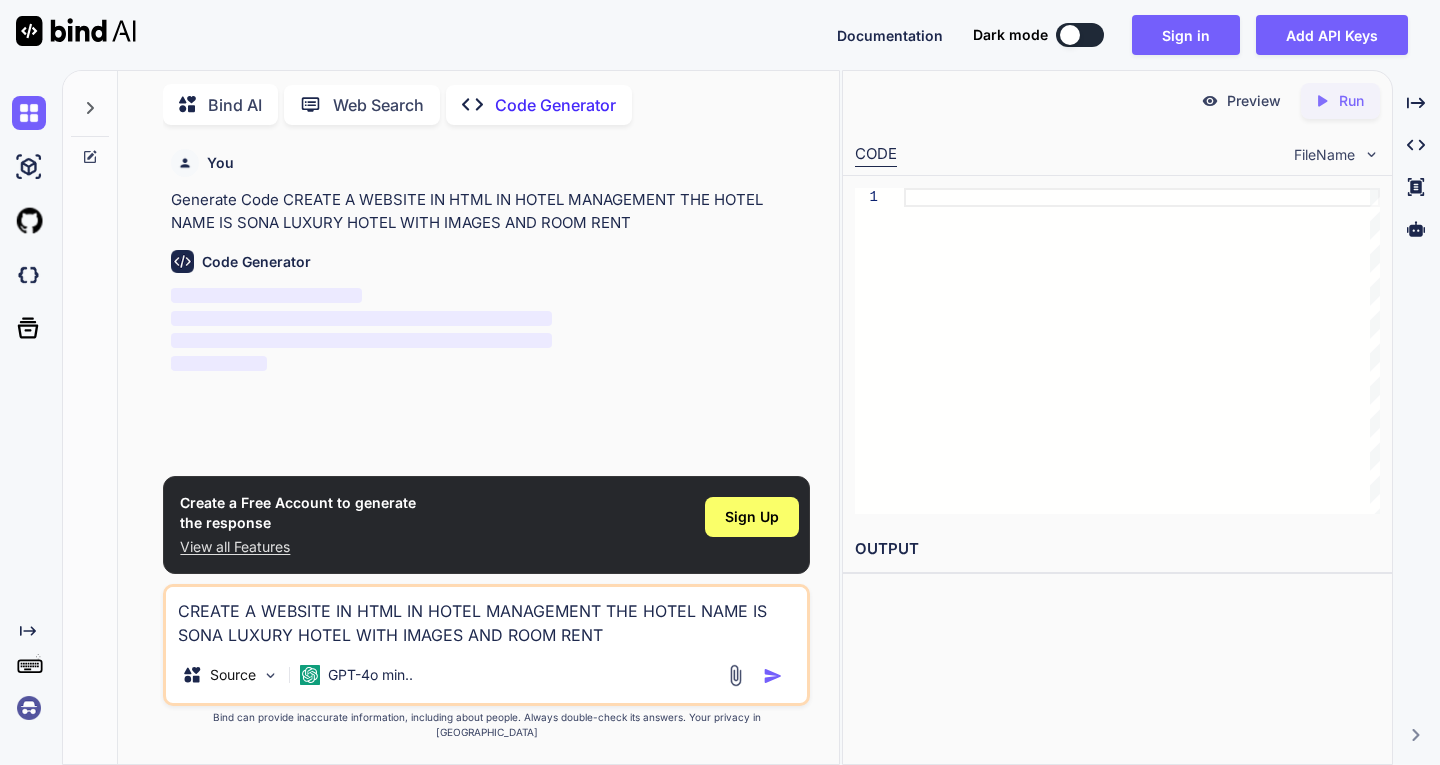 click on "Code Generator" at bounding box center (488, 261) 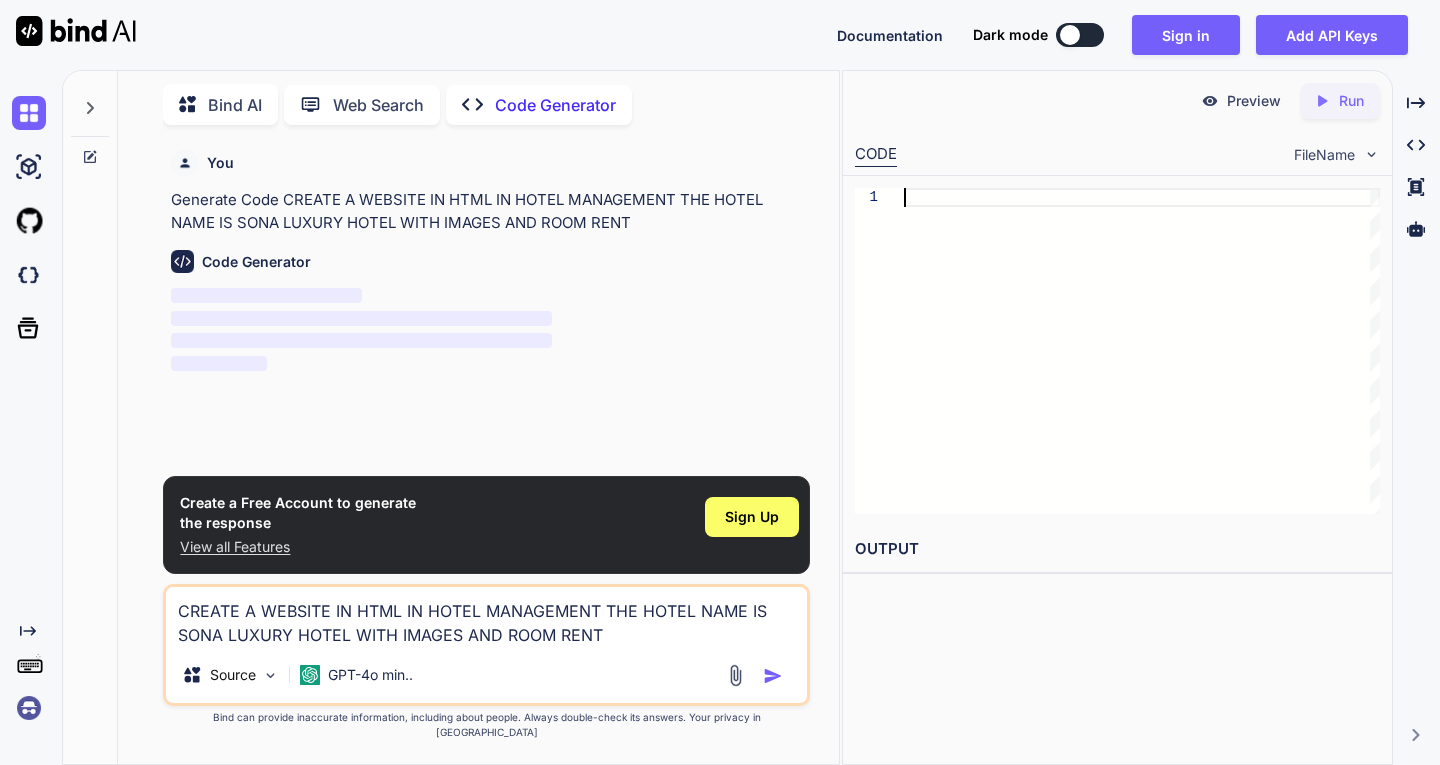 click at bounding box center [1142, 351] 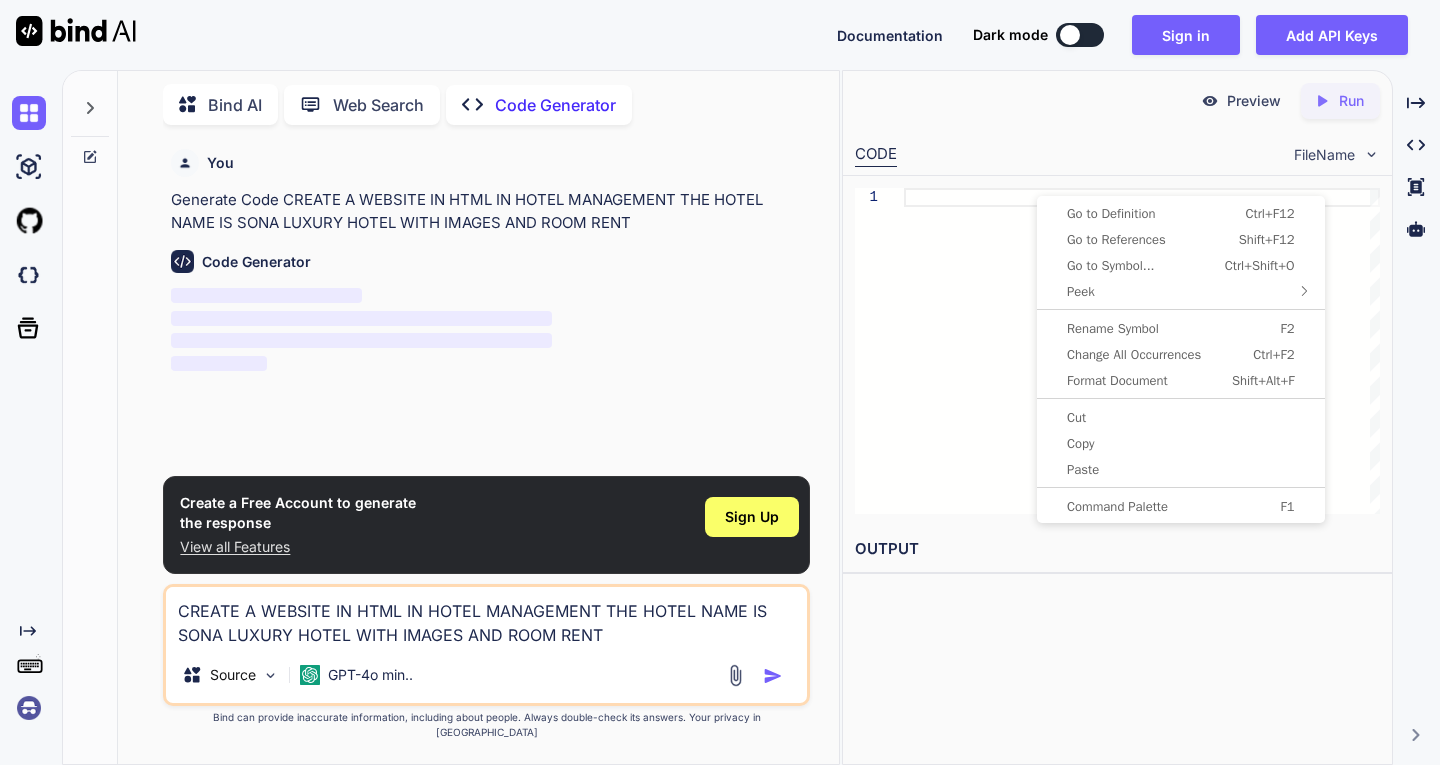 scroll, scrollTop: 0, scrollLeft: 0, axis: both 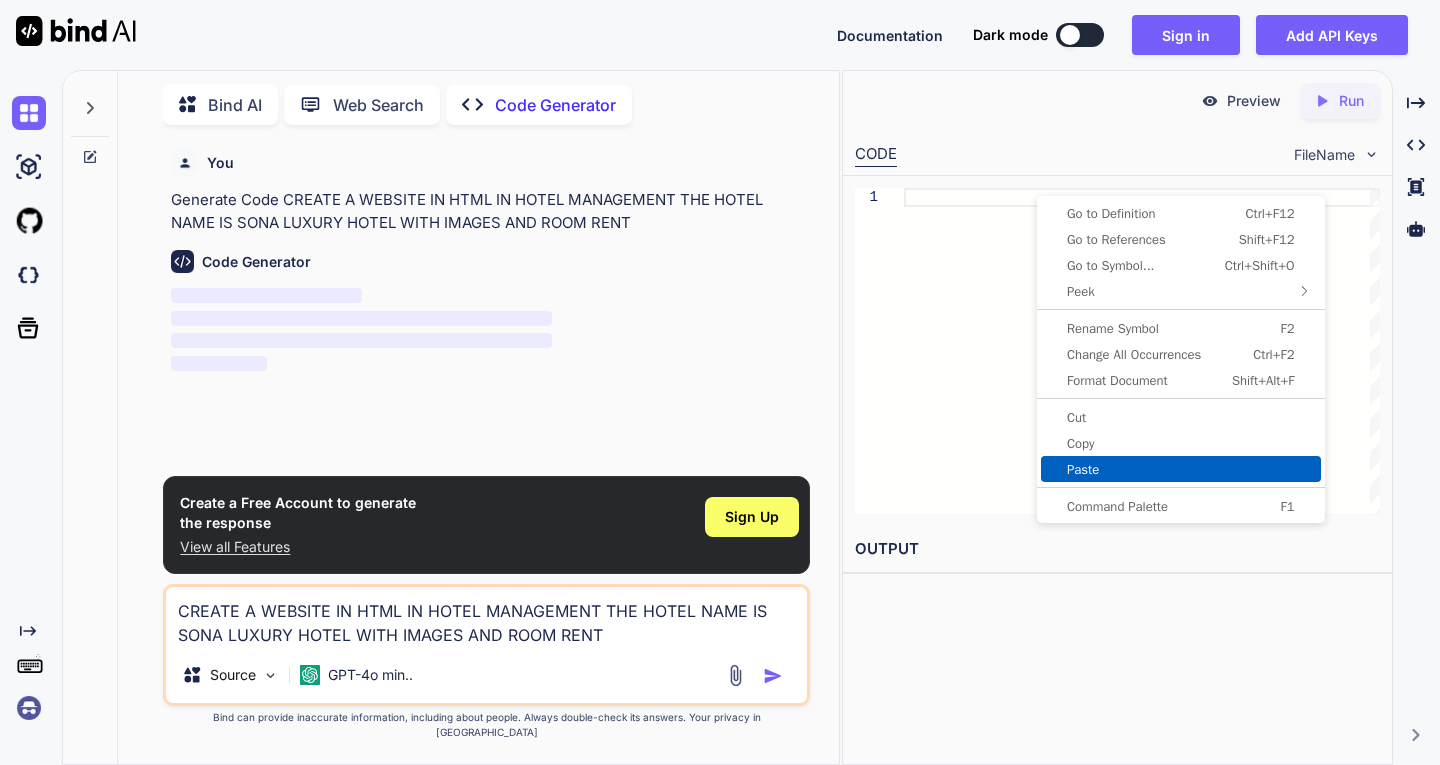 click on "Paste" at bounding box center (1181, 469) 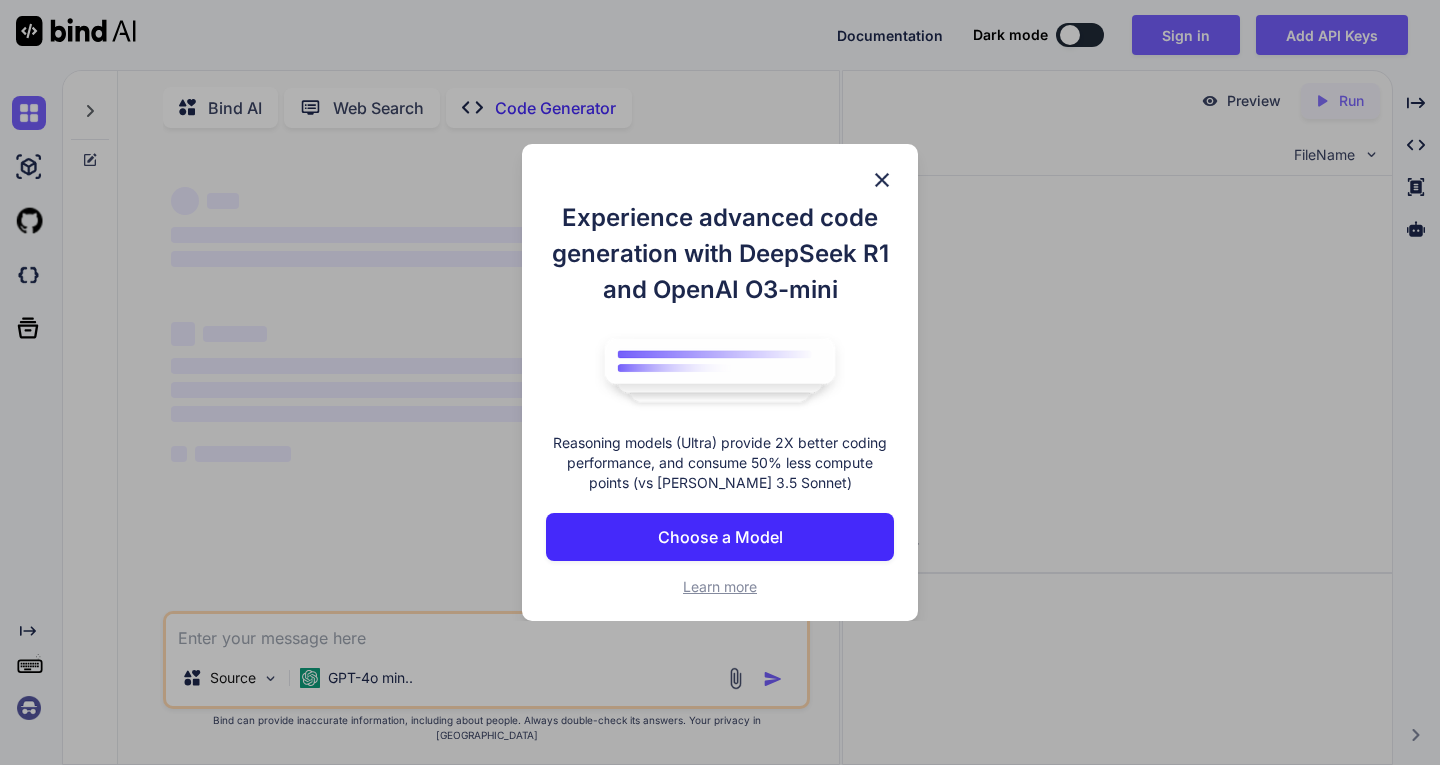 scroll, scrollTop: 0, scrollLeft: 0, axis: both 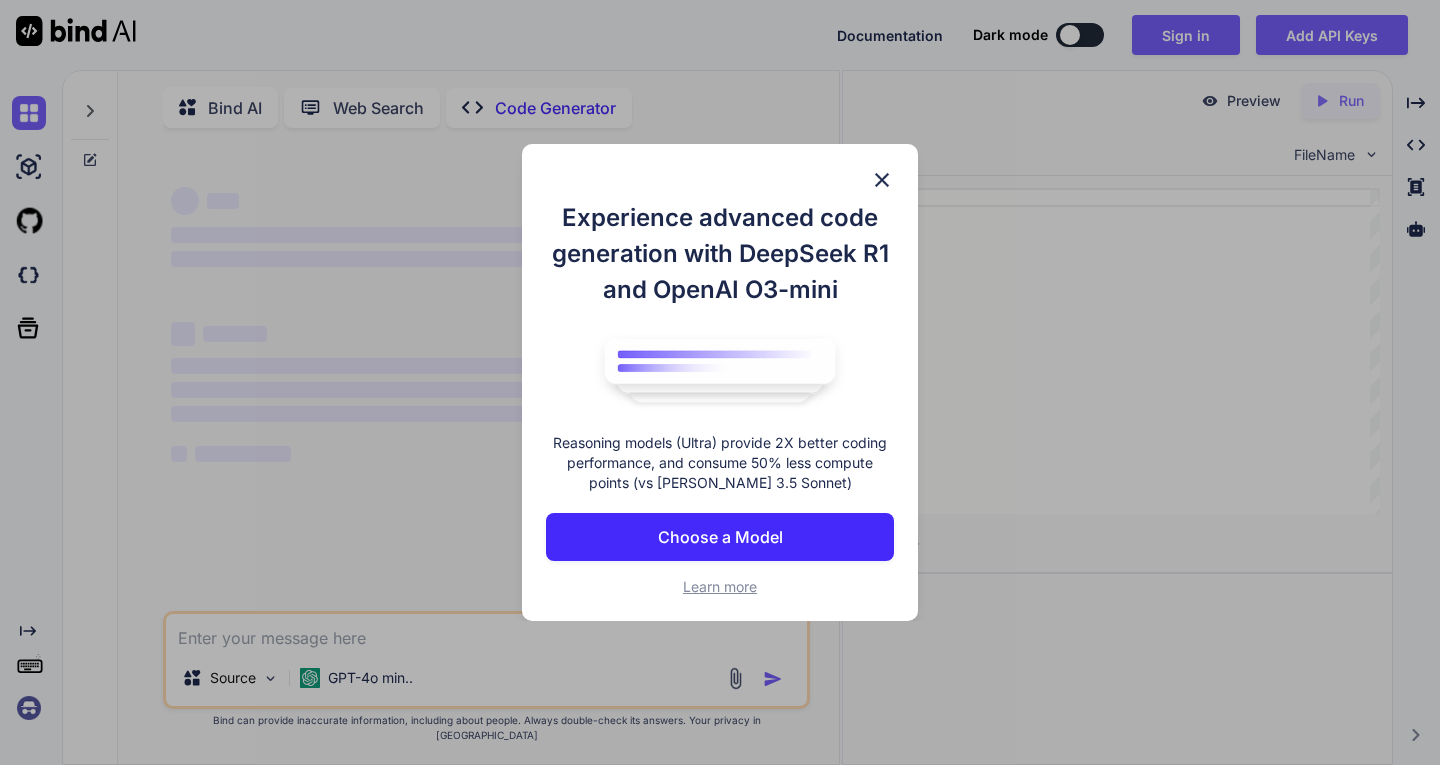 click at bounding box center (882, 180) 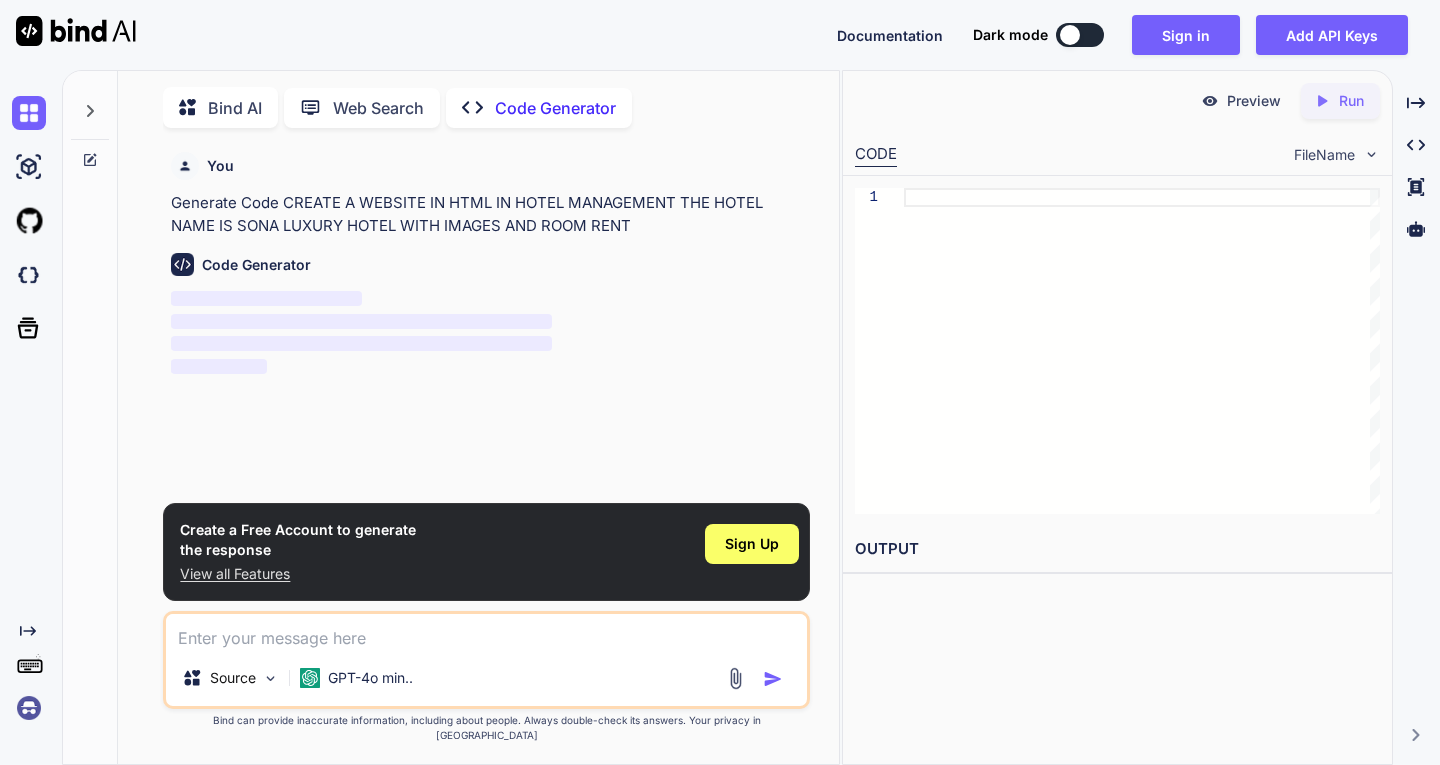 scroll, scrollTop: 8, scrollLeft: 0, axis: vertical 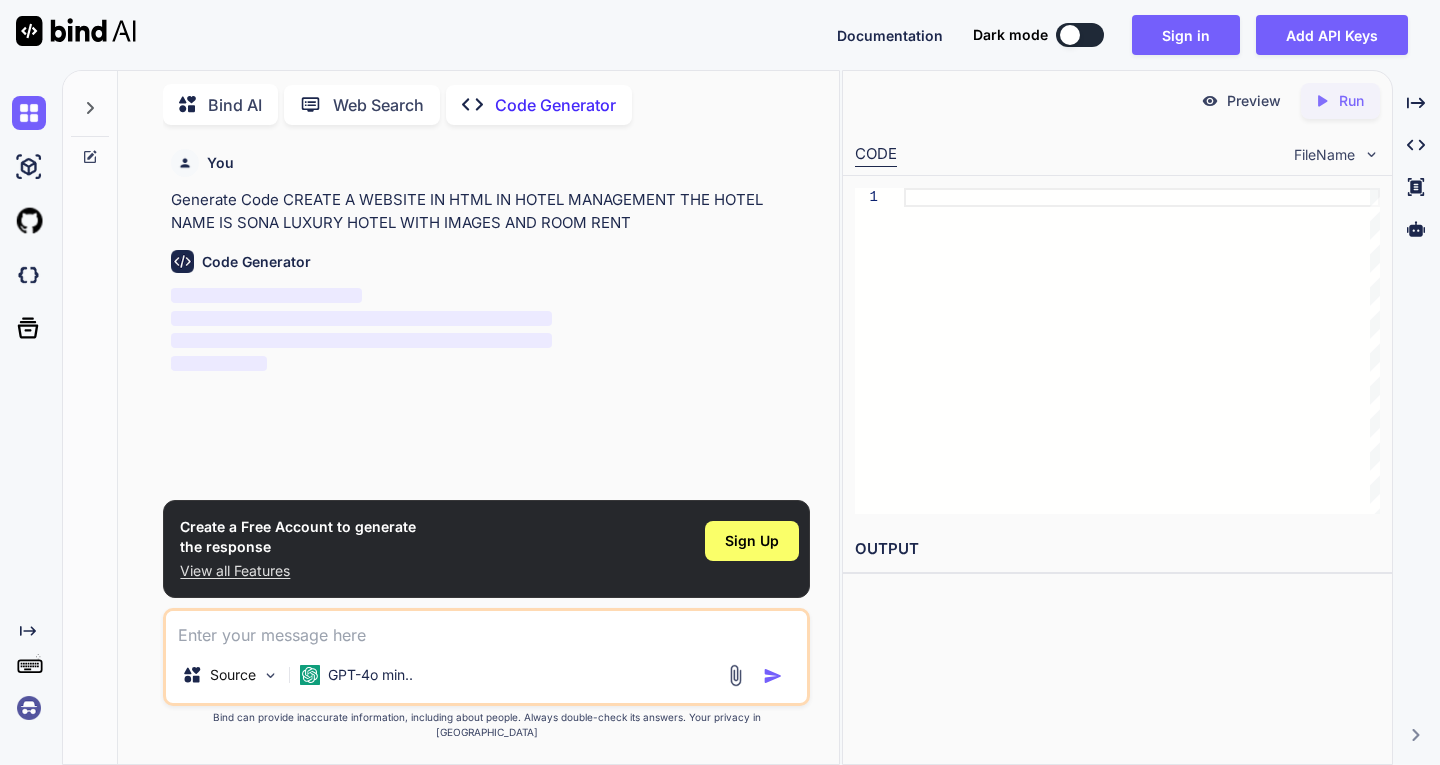 type on "x" 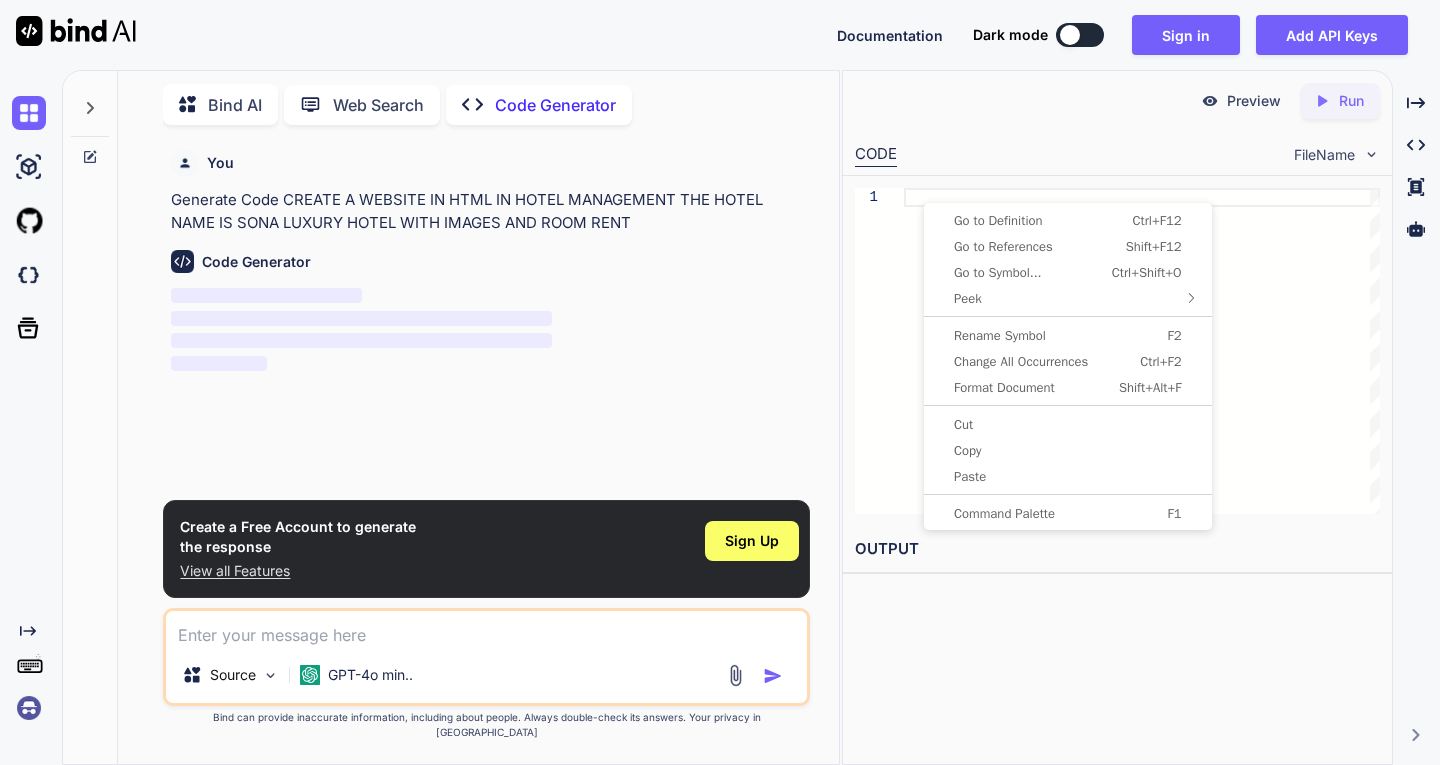 scroll, scrollTop: 0, scrollLeft: 0, axis: both 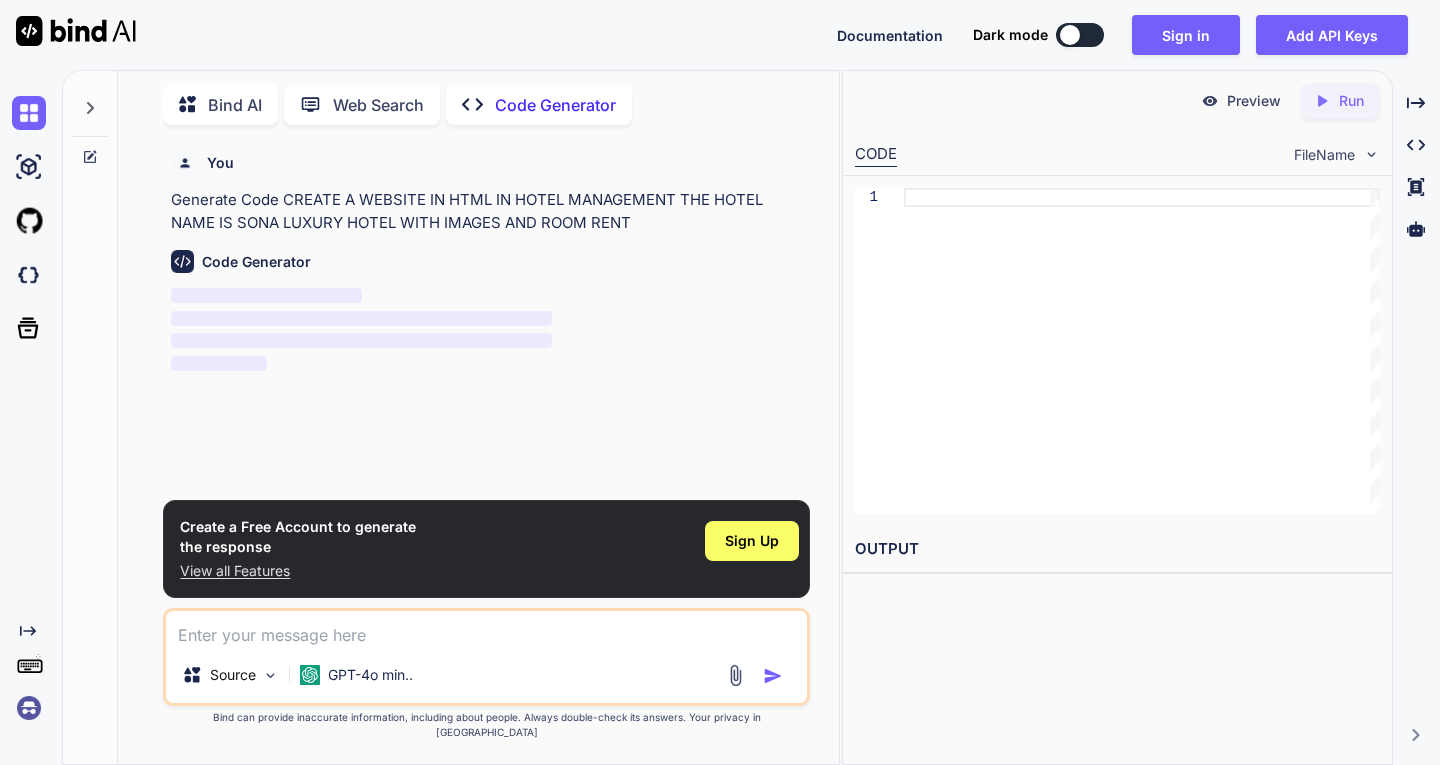 click at bounding box center (486, 629) 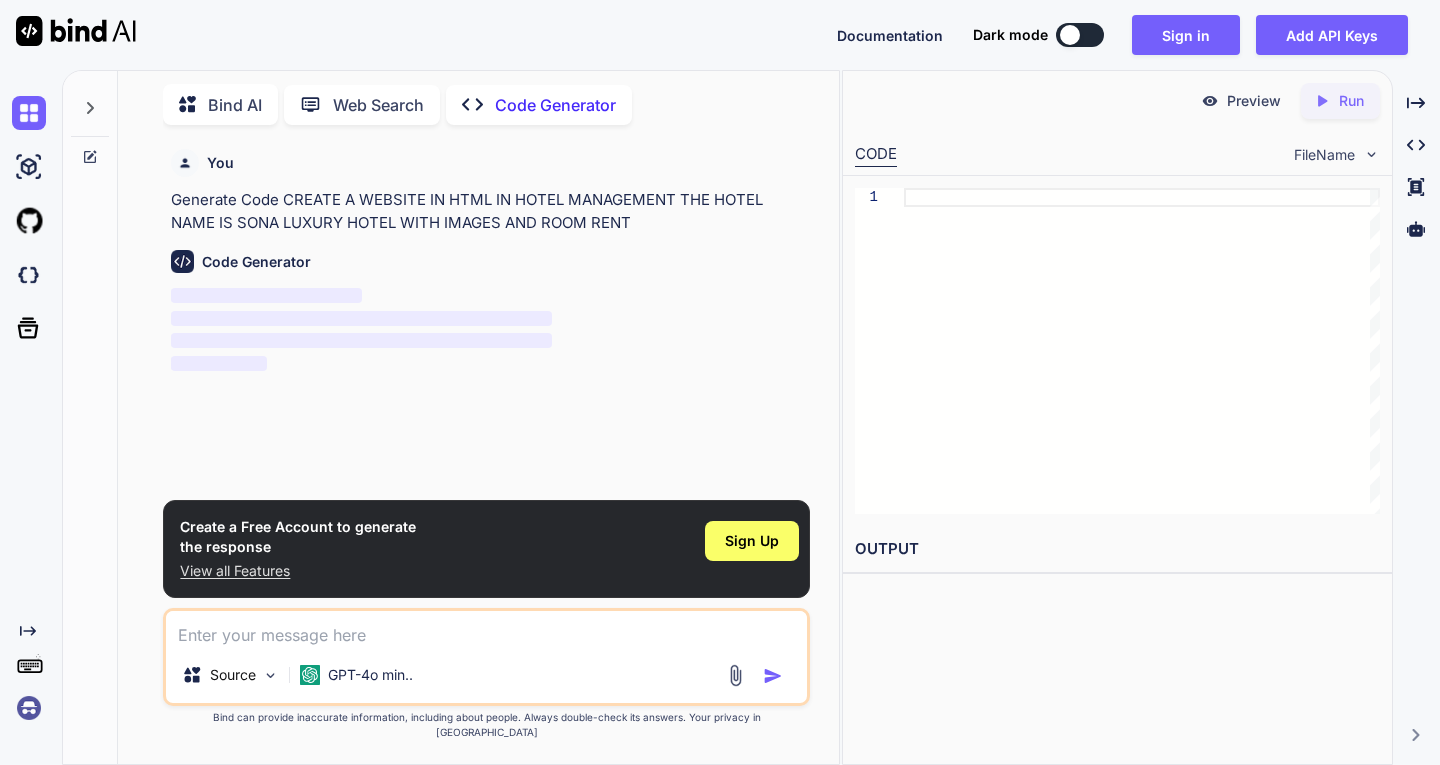 paste on "bootstrap.js" 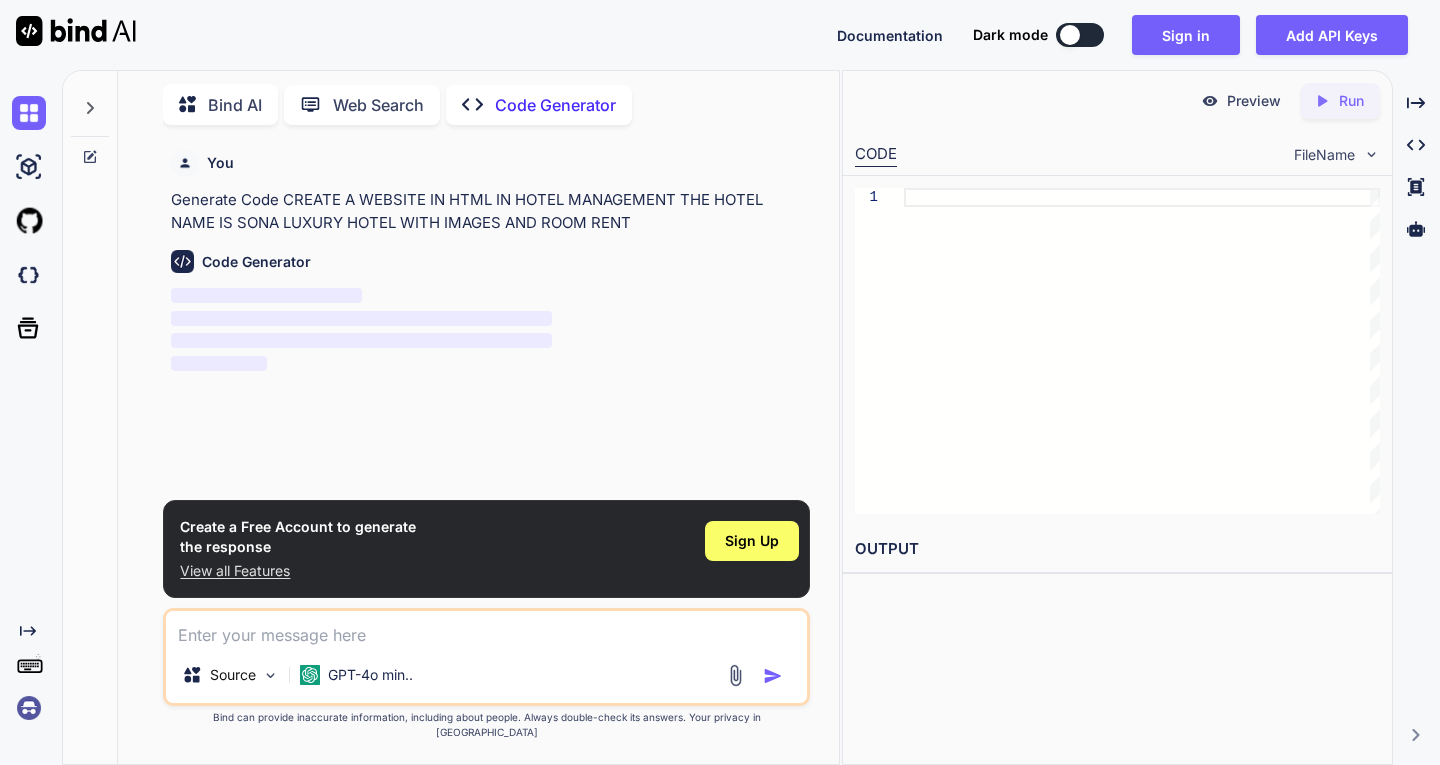 type on "bootstrap.js" 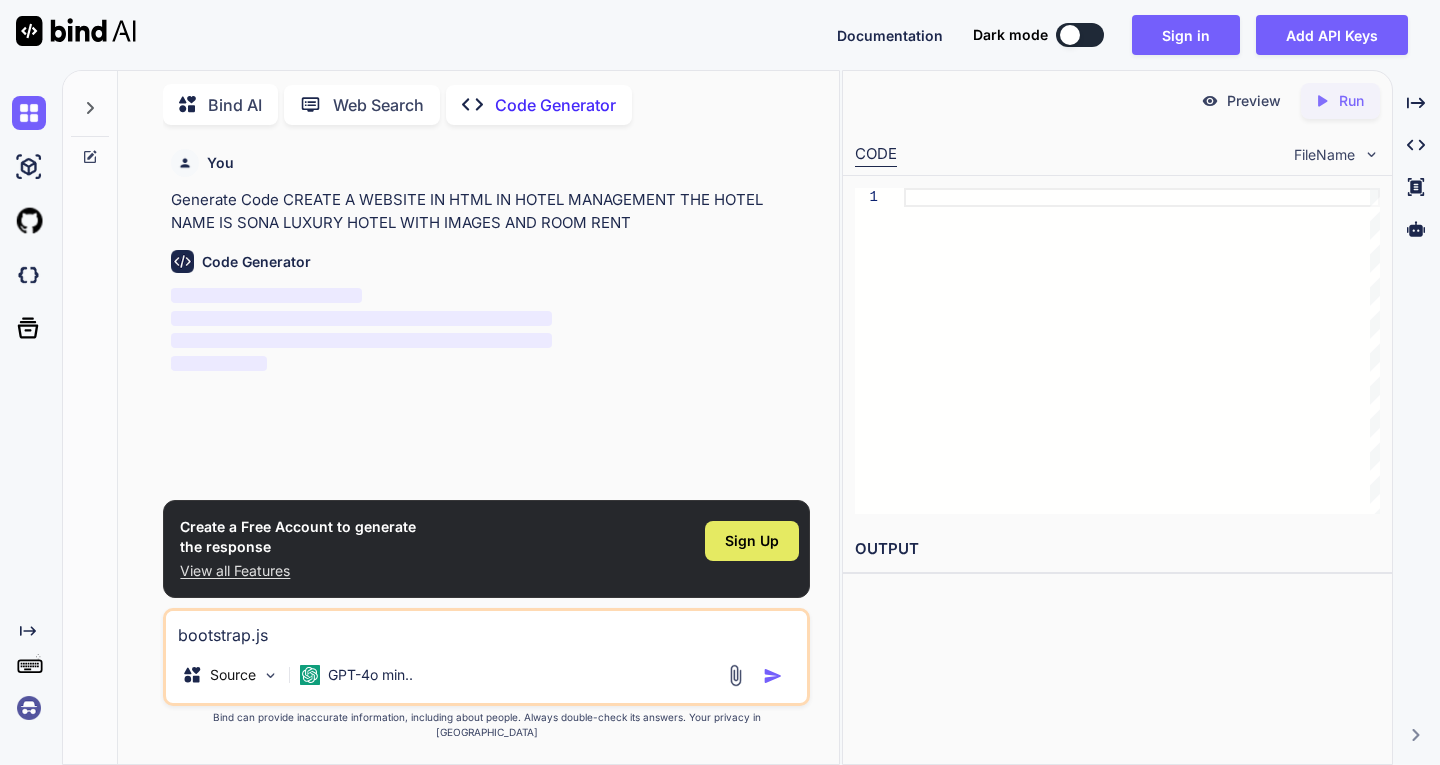 type on "bootstrap.js" 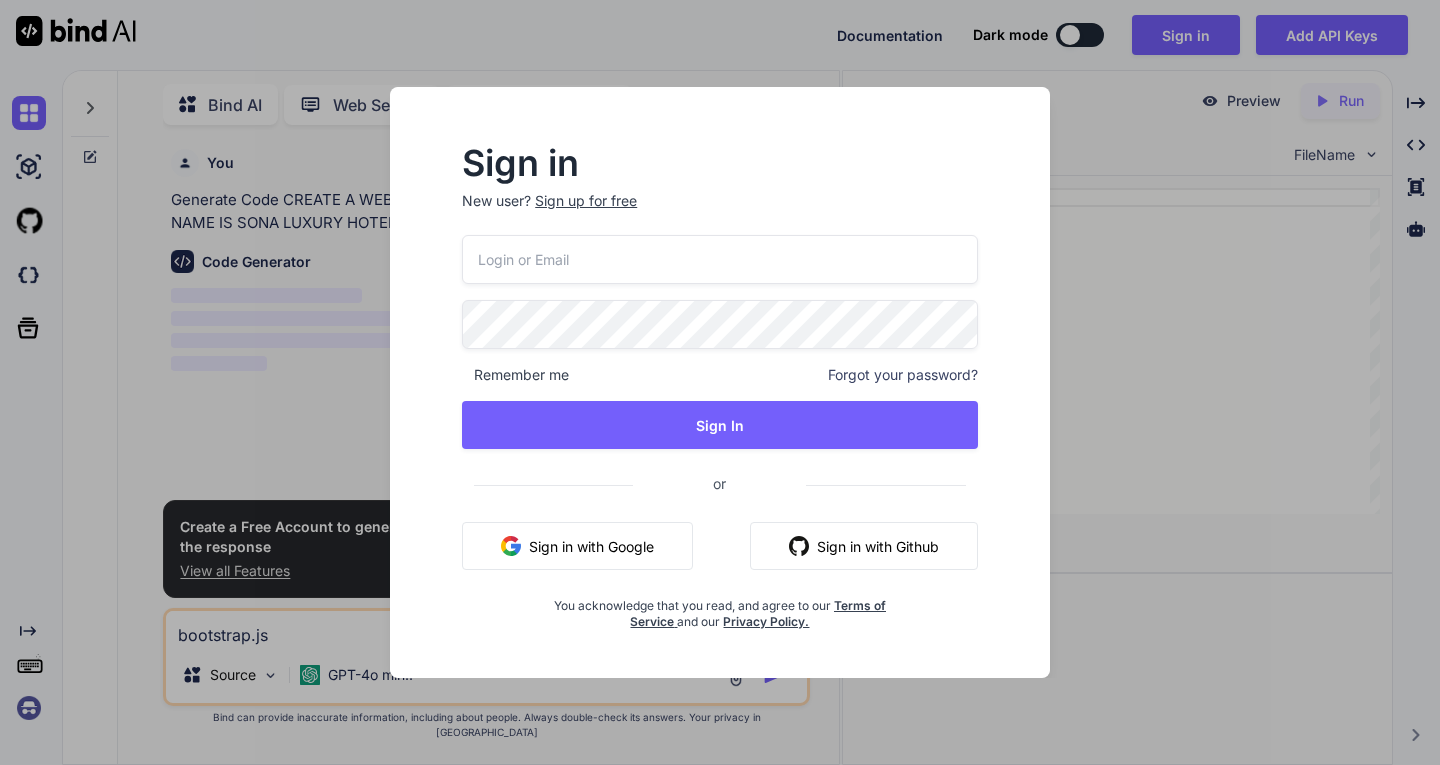 type on "x" 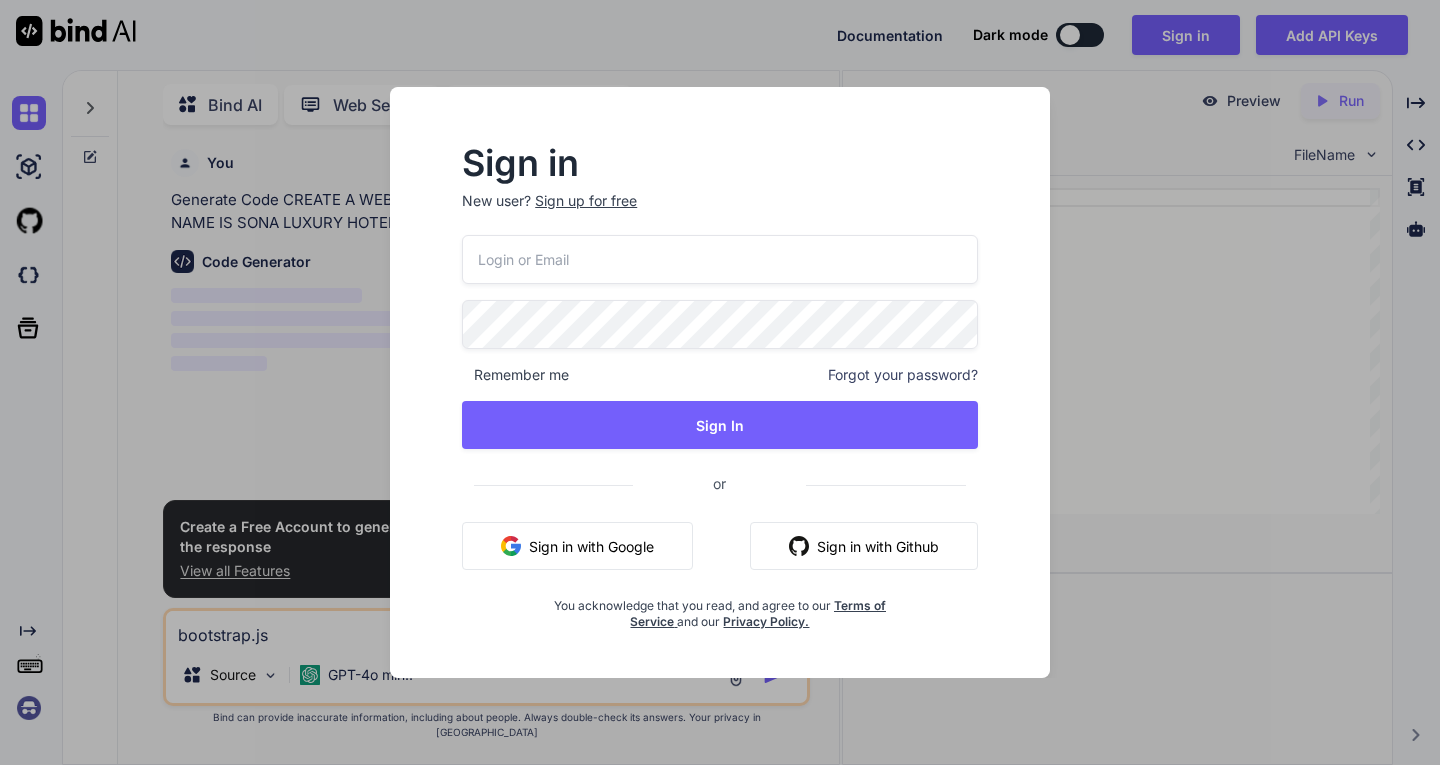 click on "Remember me" at bounding box center (515, 375) 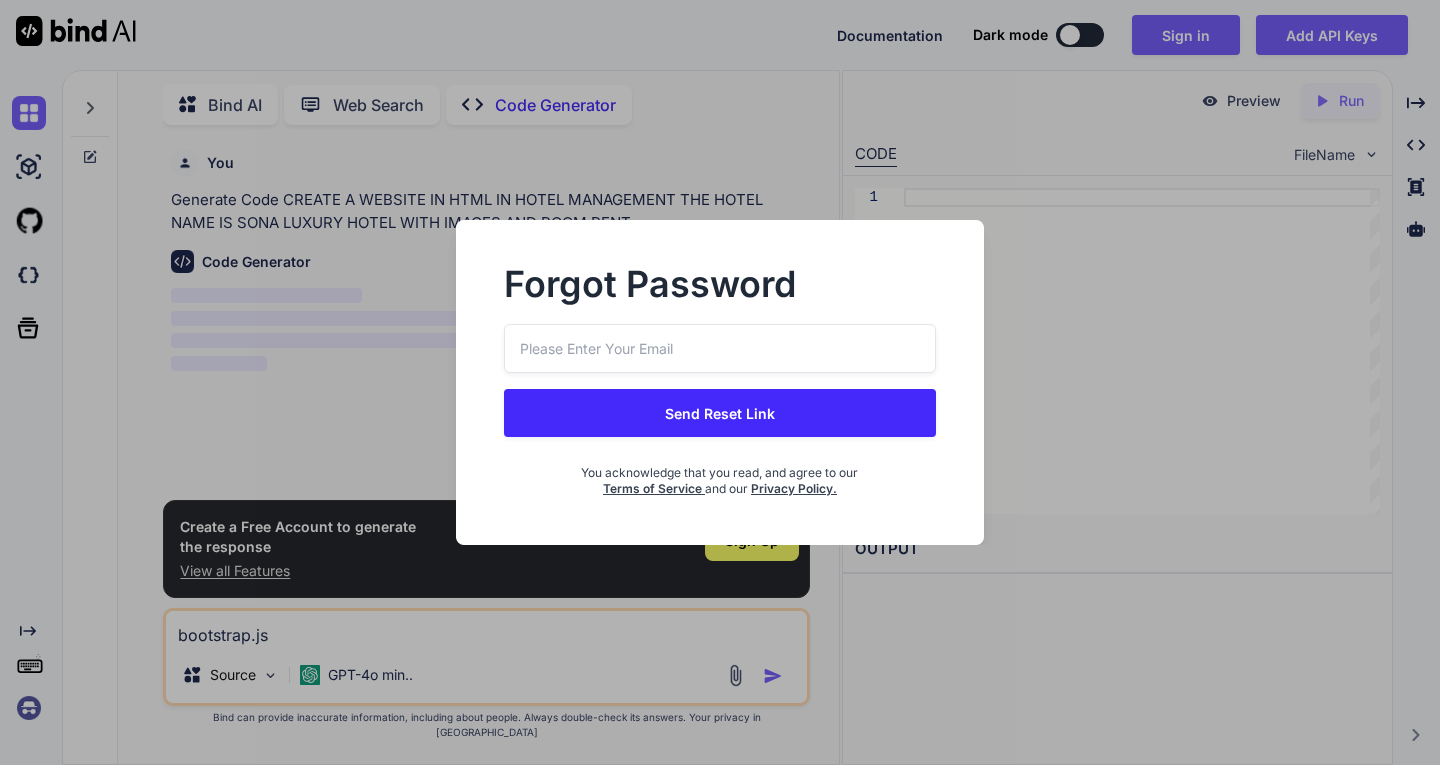 click on "Forgot Password Send Reset Link You acknowledge that you read, and agree to our   Terms of Service     and our   Privacy Policy." at bounding box center [720, 382] 